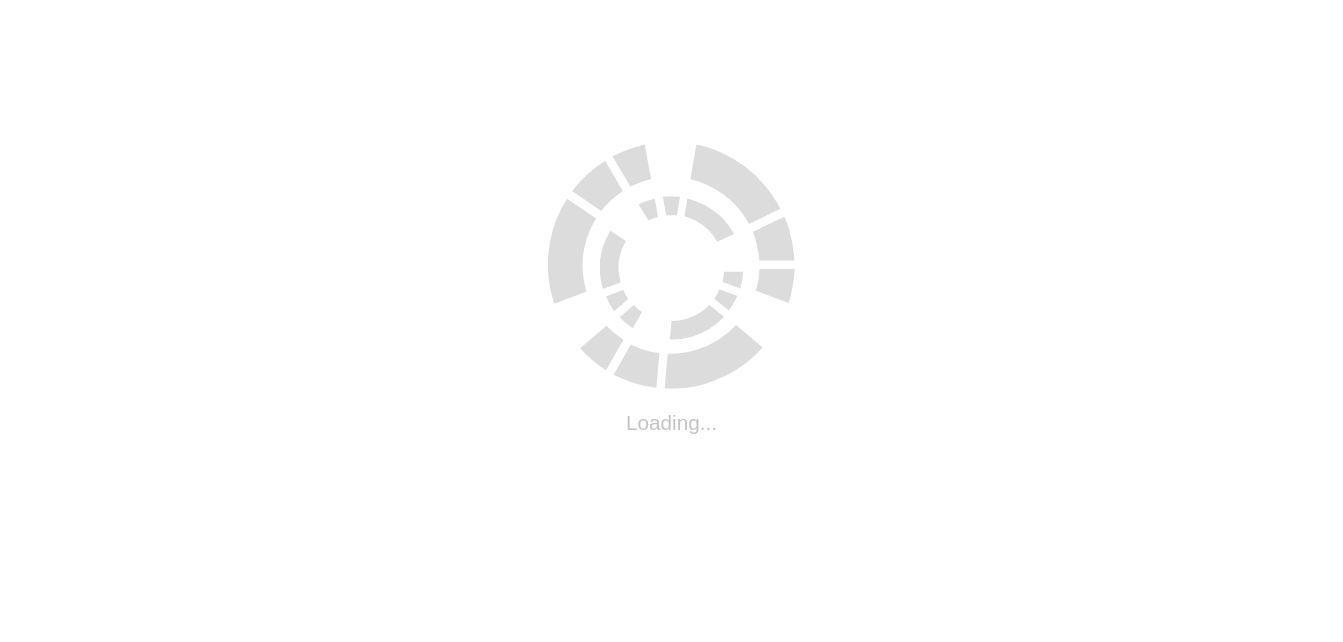 scroll, scrollTop: 0, scrollLeft: 0, axis: both 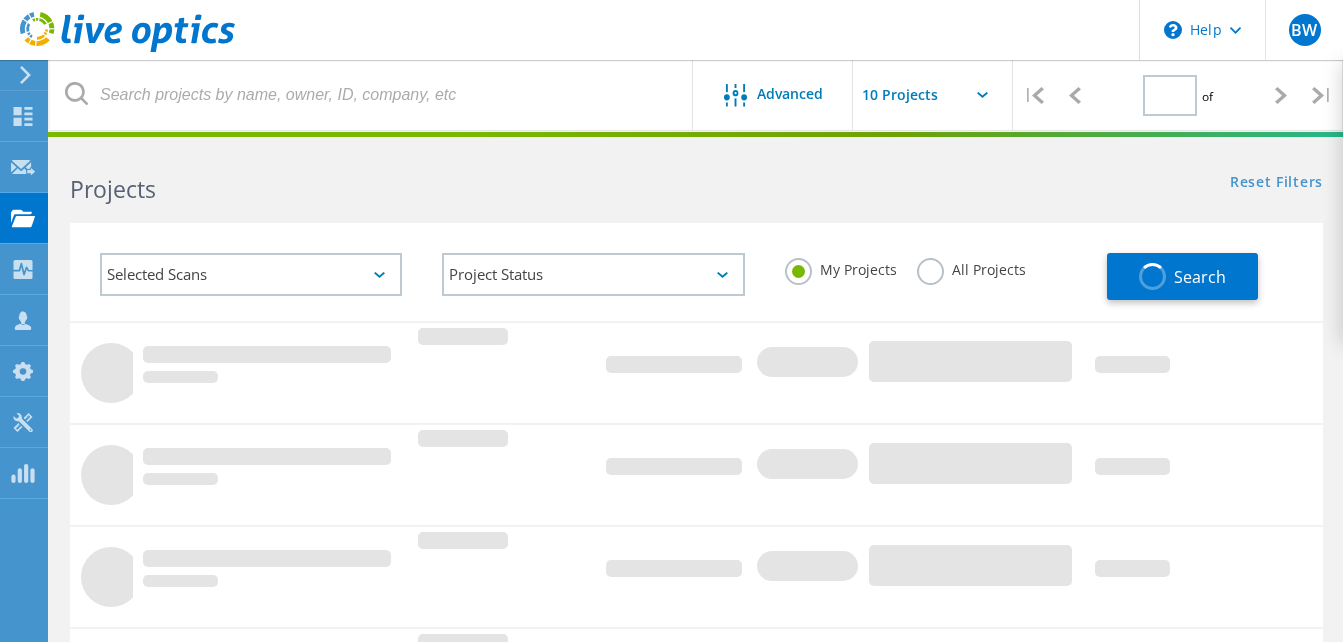 type on "1" 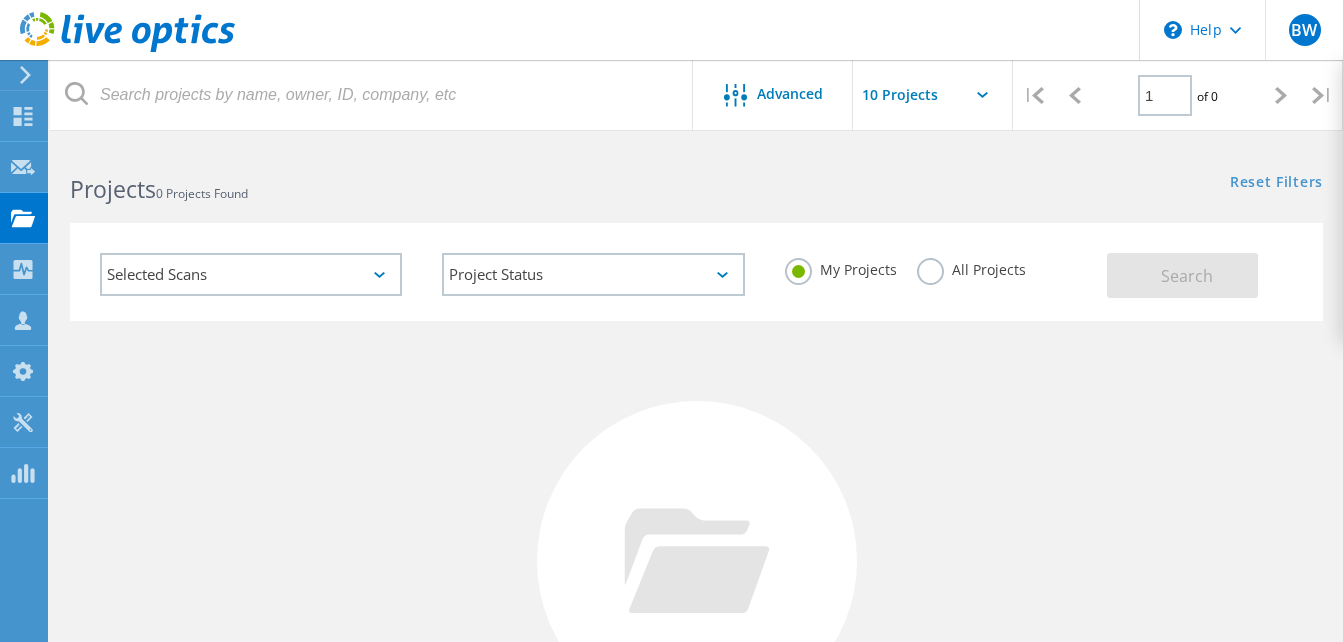 click on "All Projects" 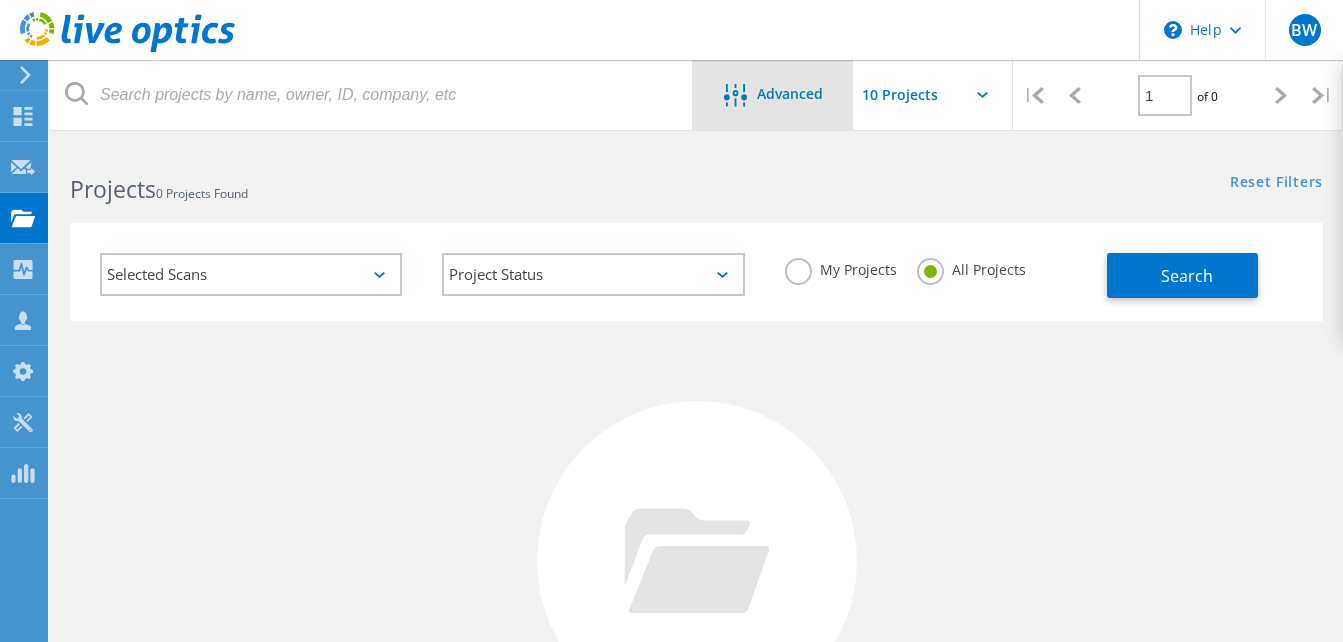 click on "Advanced" 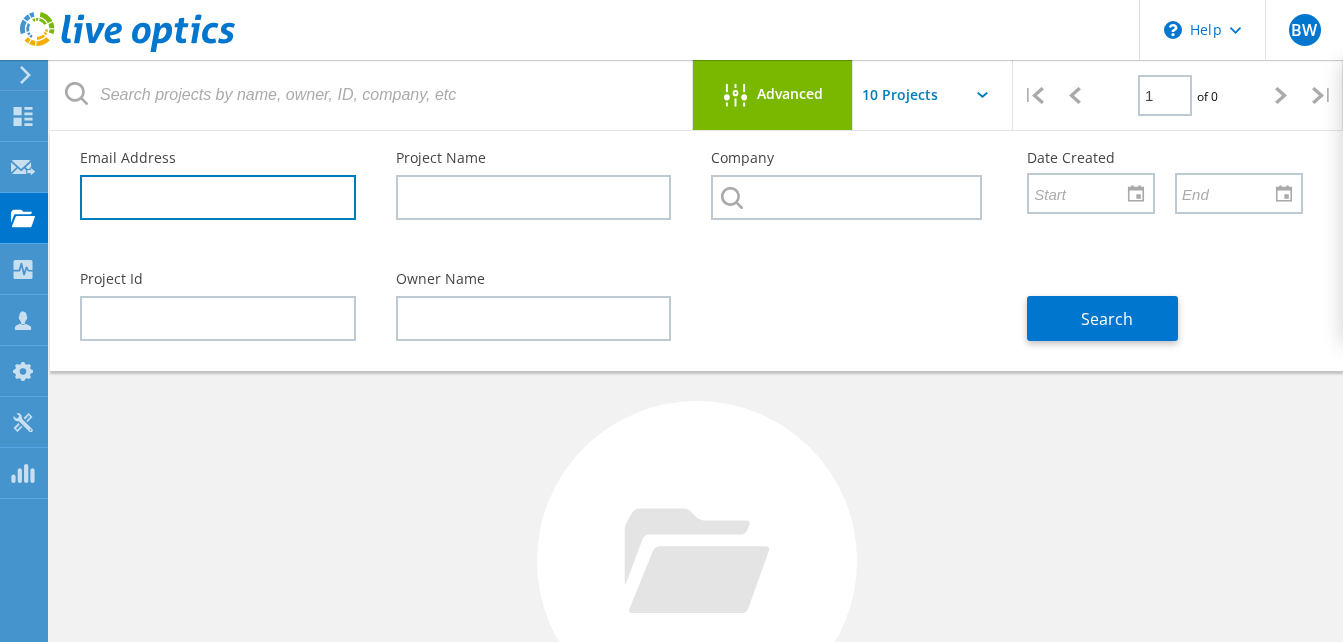 click 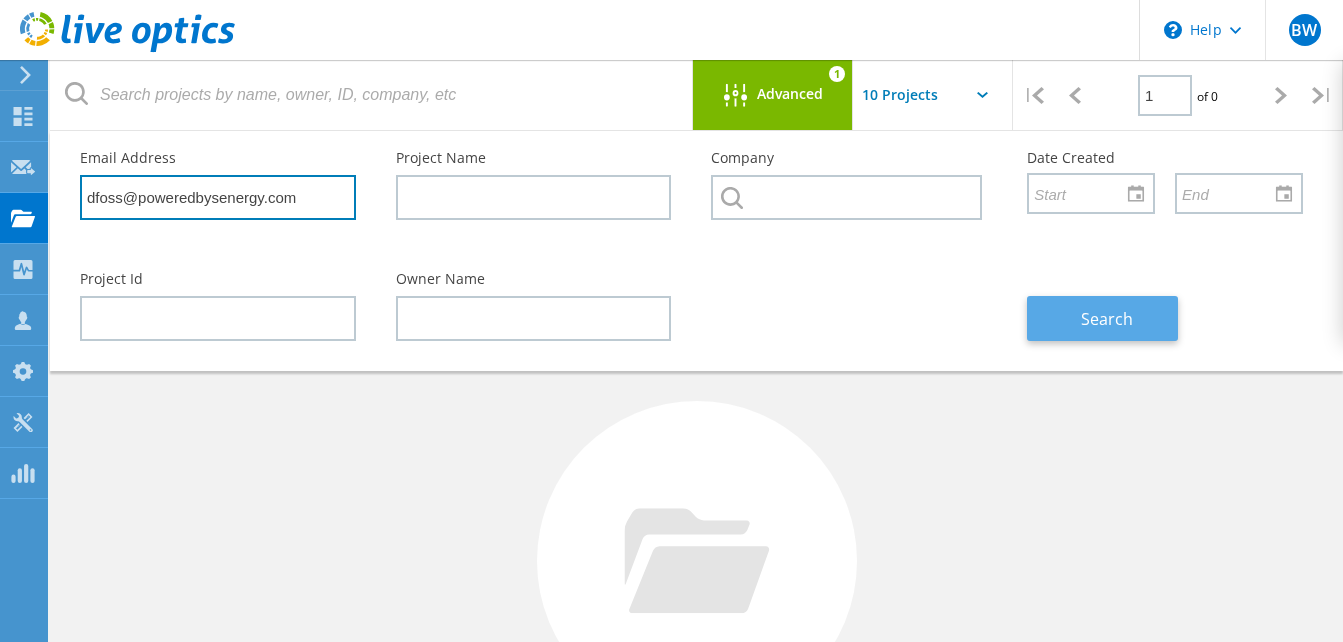type on "dfoss@poweredbysenergy.com" 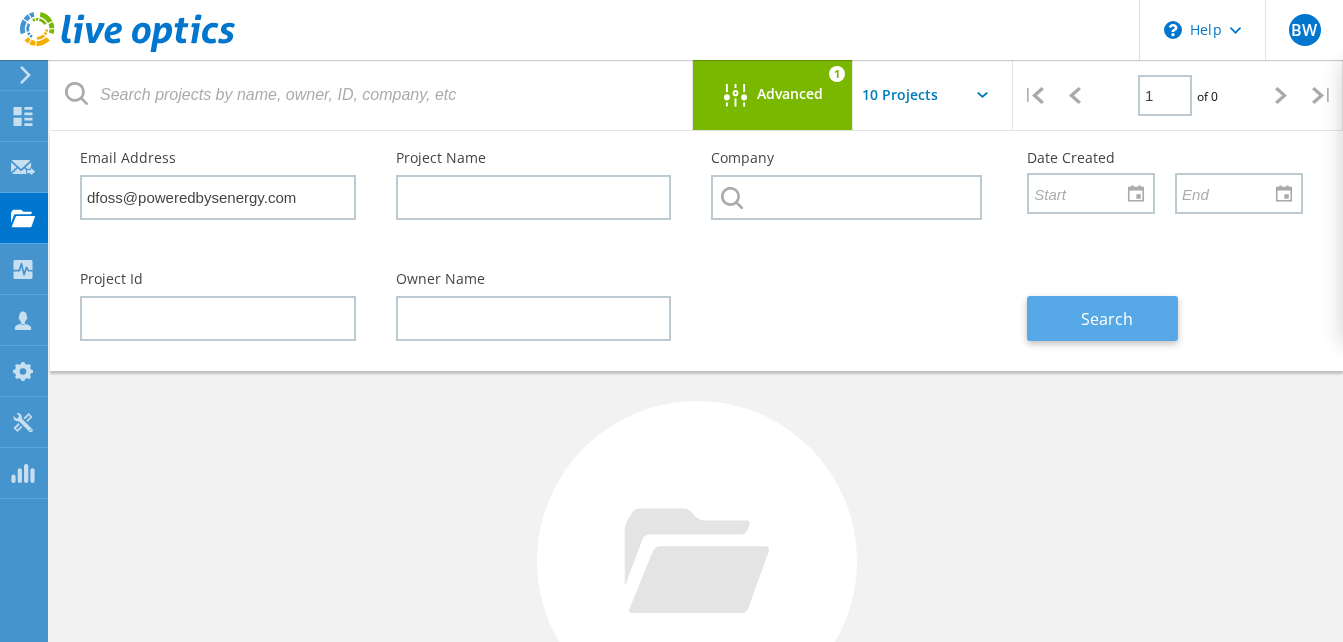 click on "Search" 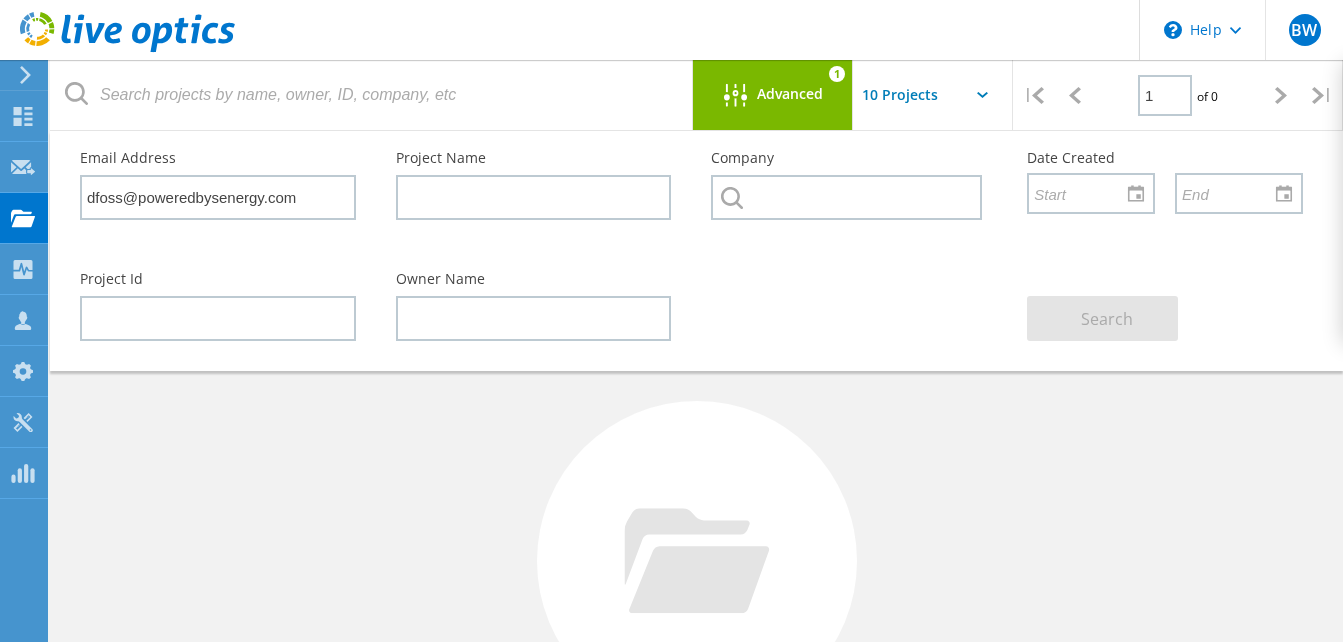 click on "Advanced" 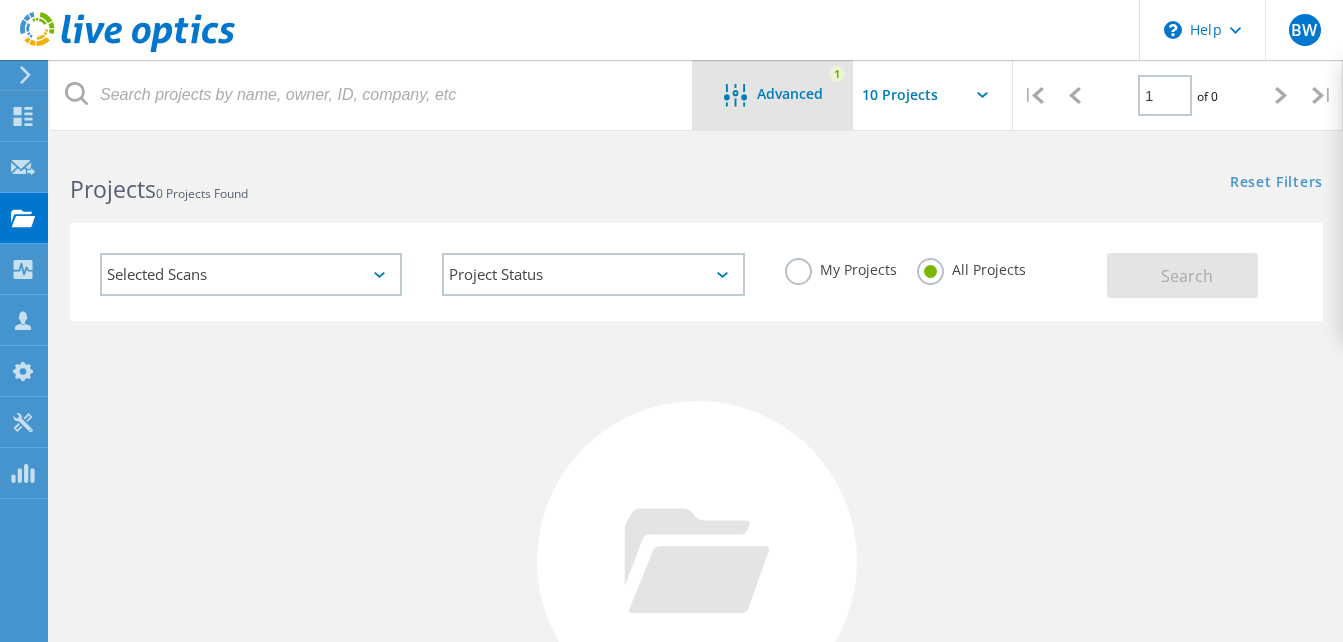 click on "Advanced 1" 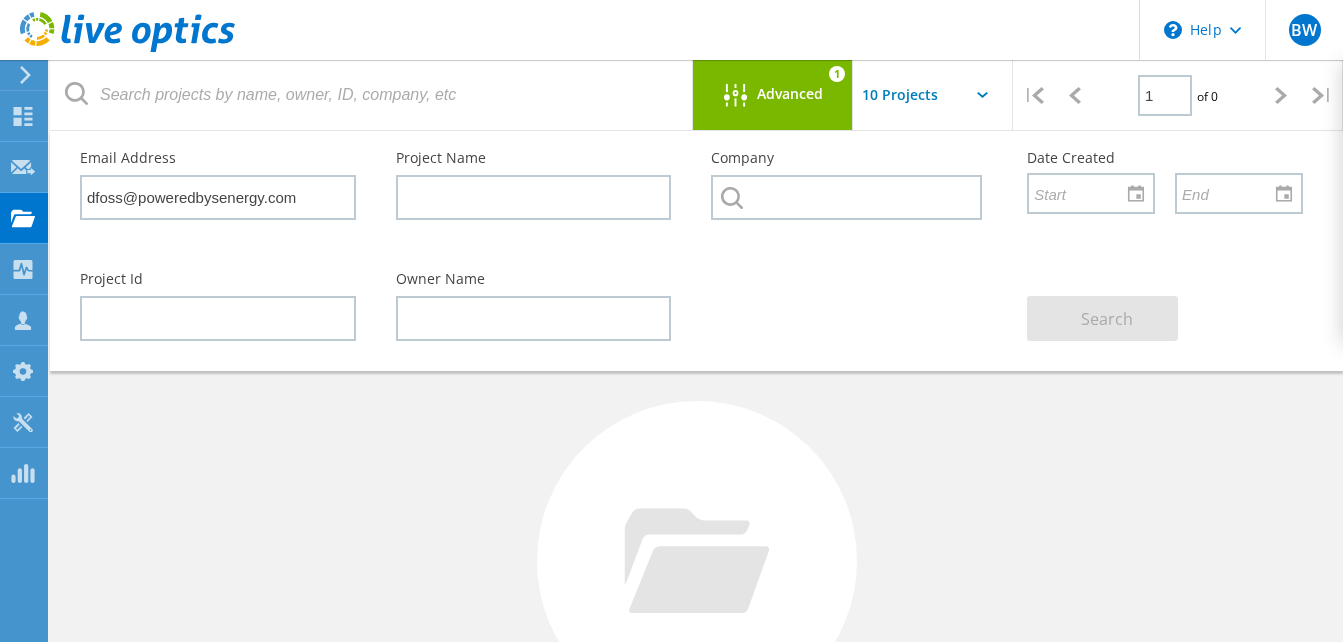 click on "Advanced 1" 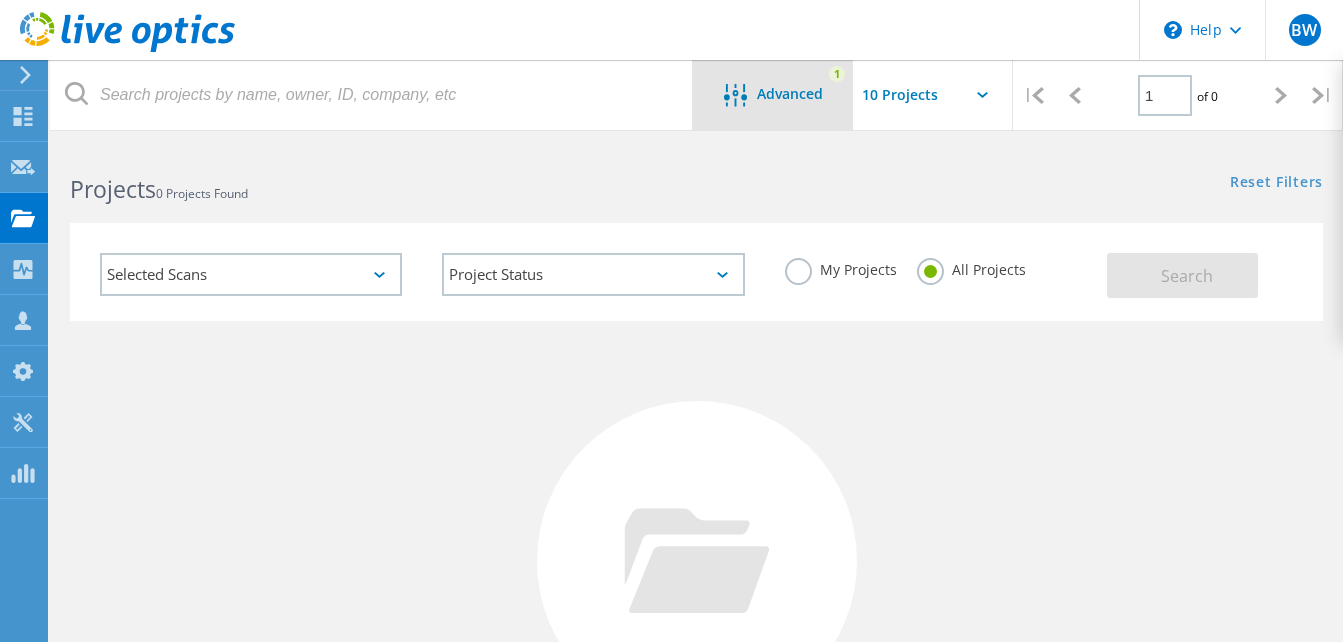 click on "Advanced 1" 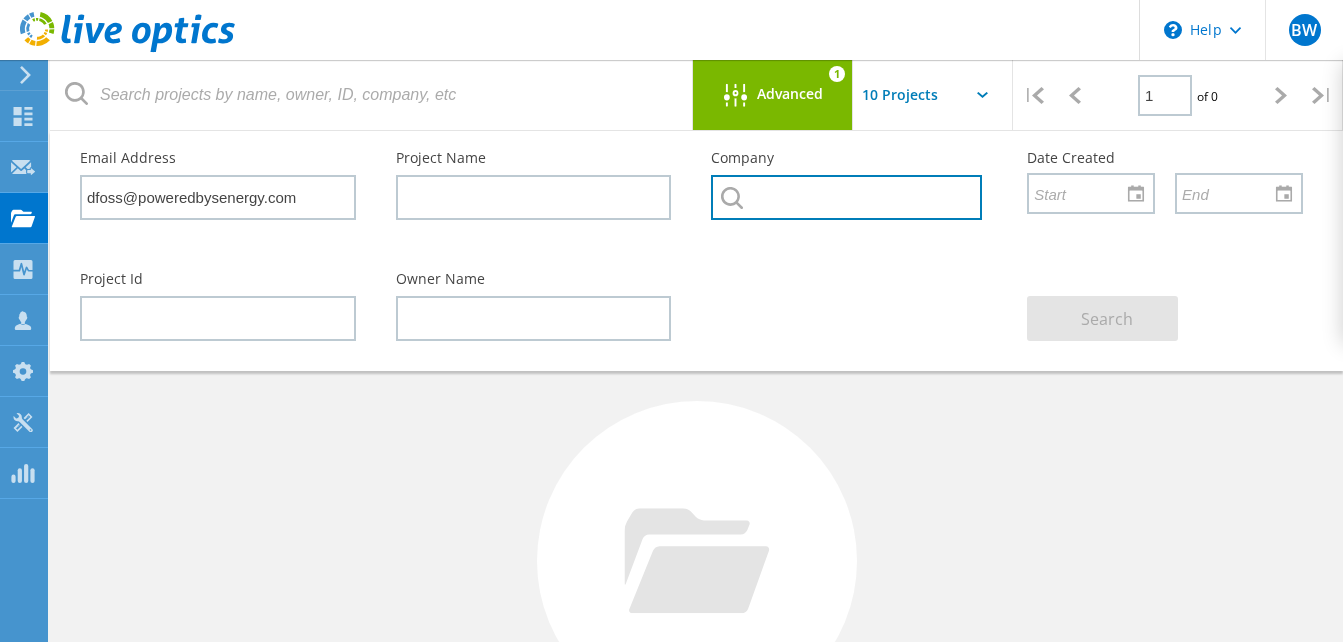 click 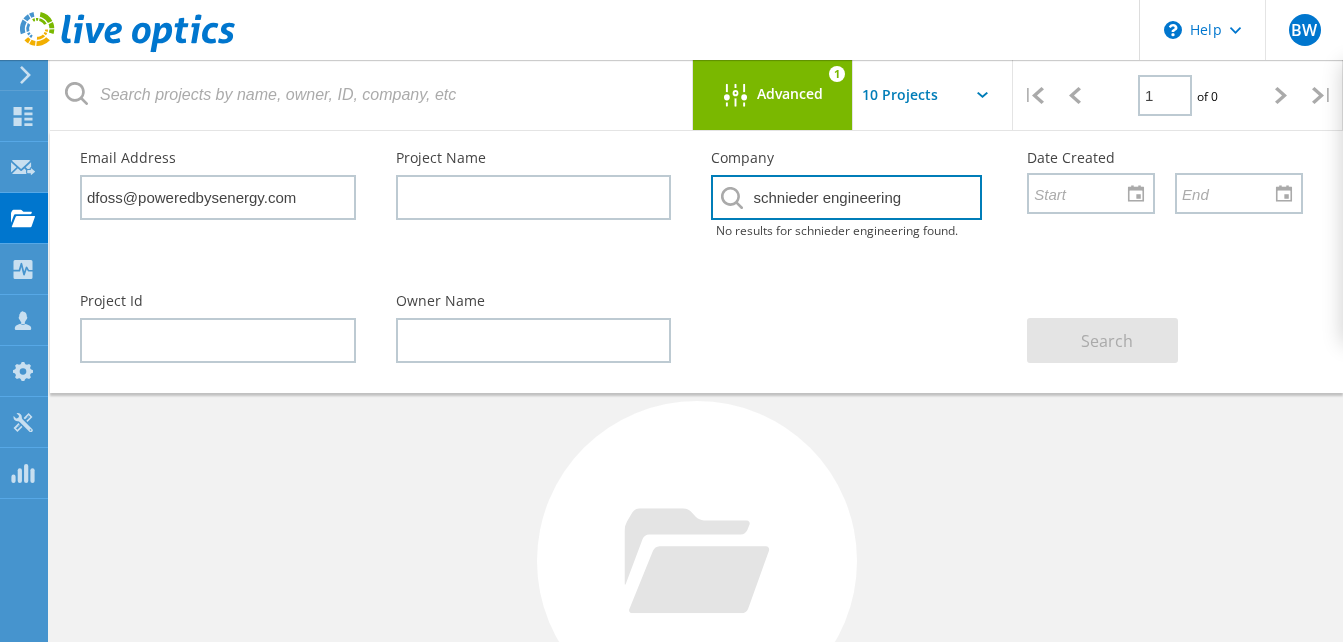 type on "schnieder engineering" 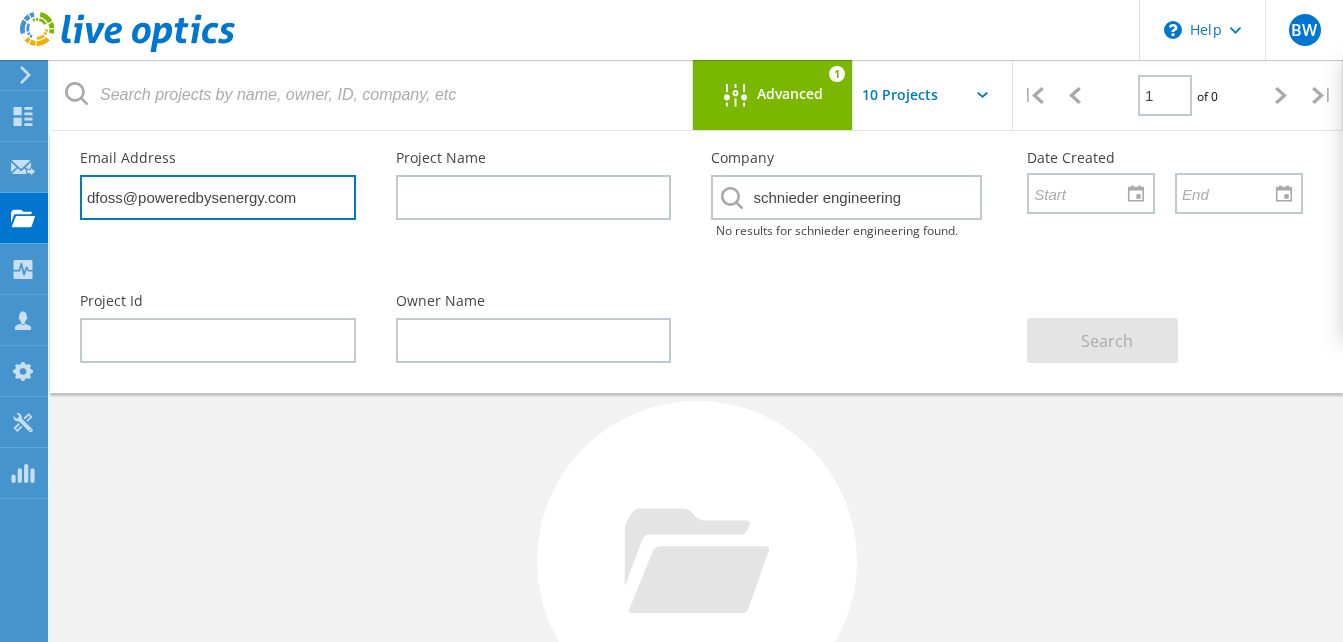 type 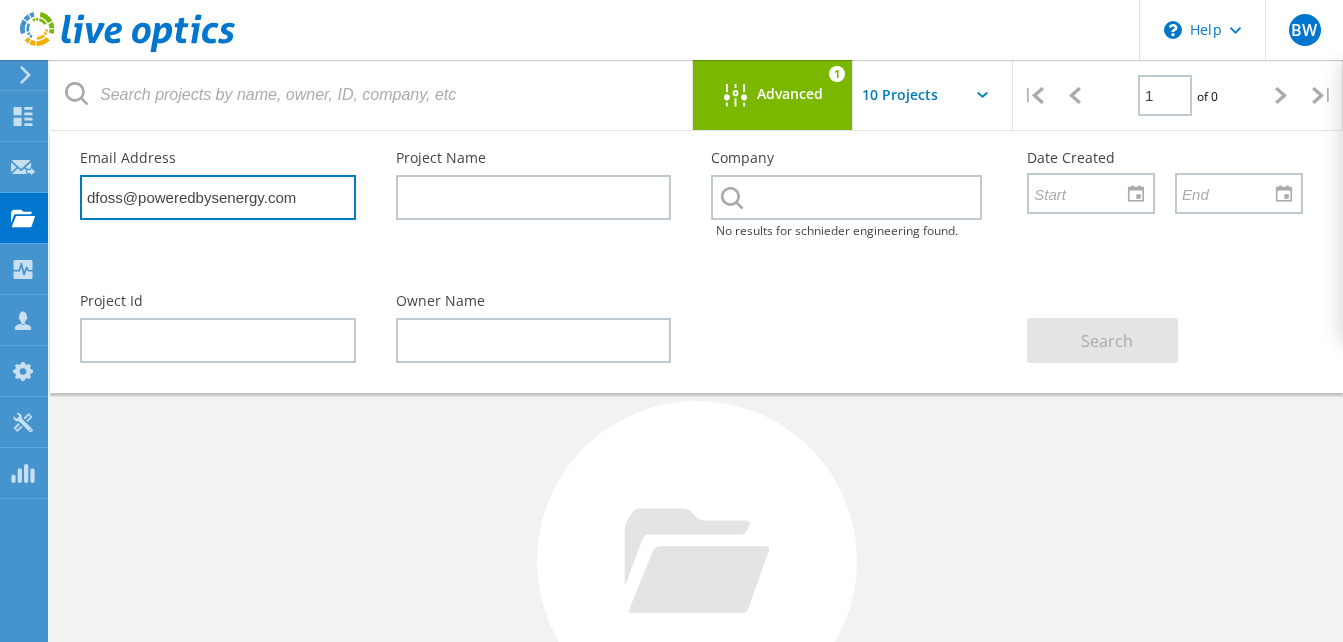 drag, startPoint x: 315, startPoint y: 191, endPoint x: -4, endPoint y: 184, distance: 319.07678 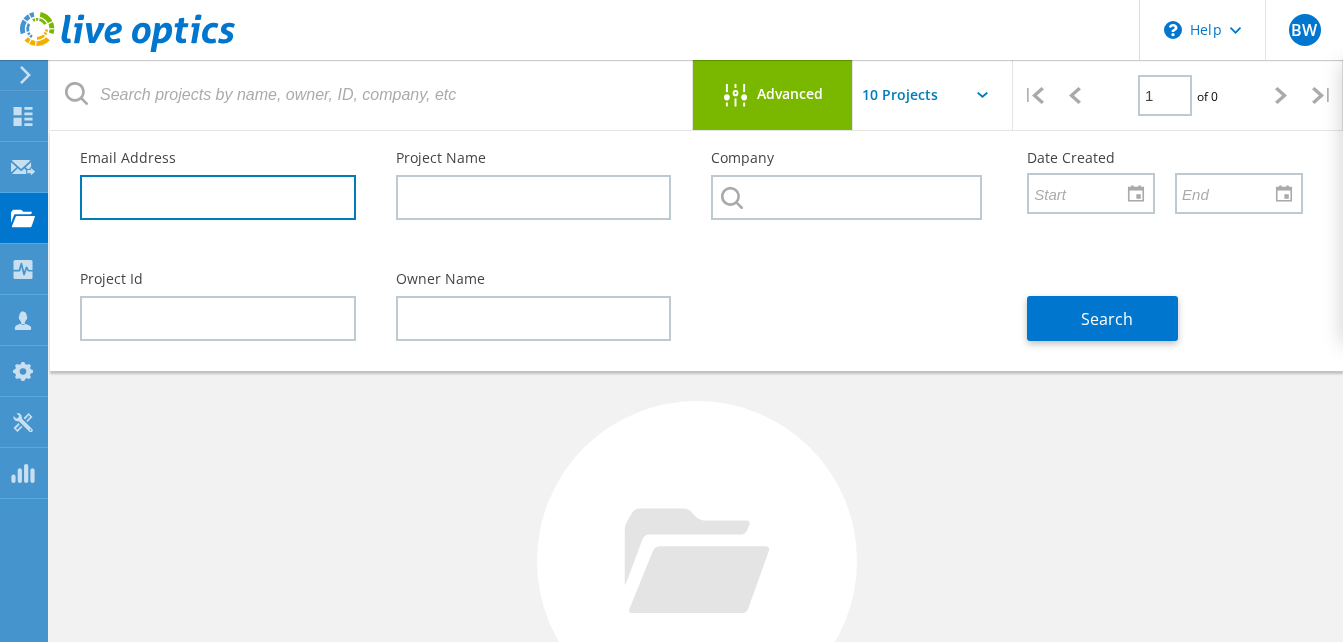 type 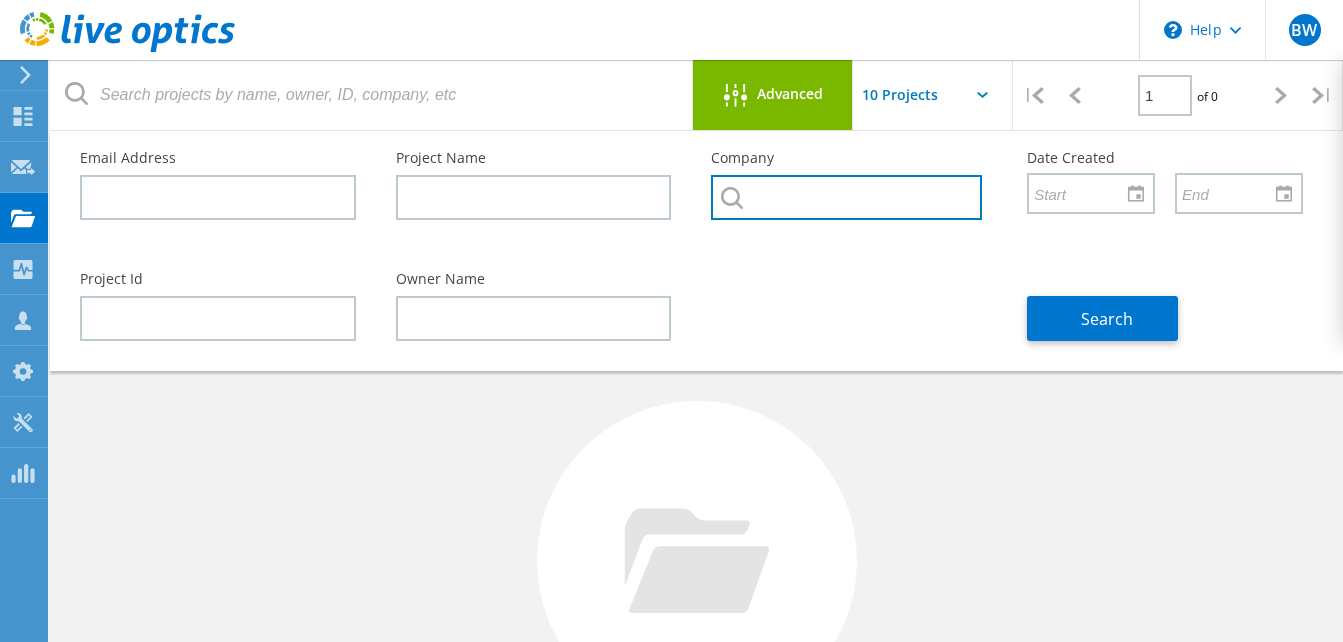 click 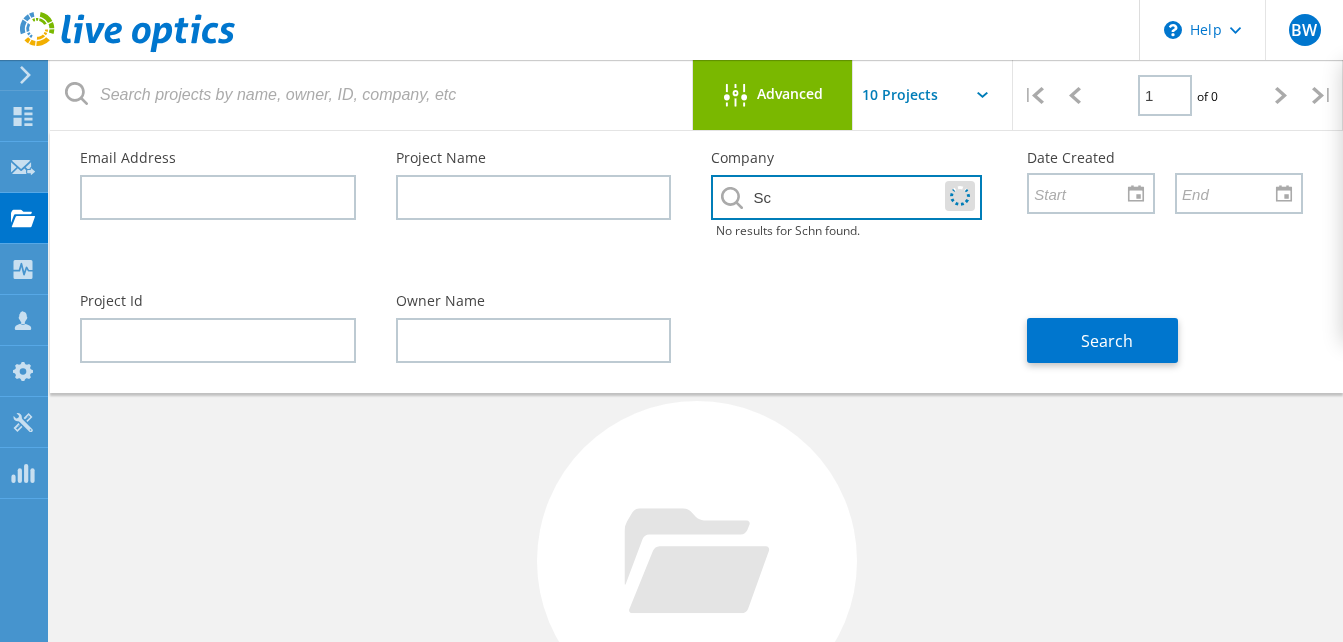 type on "S" 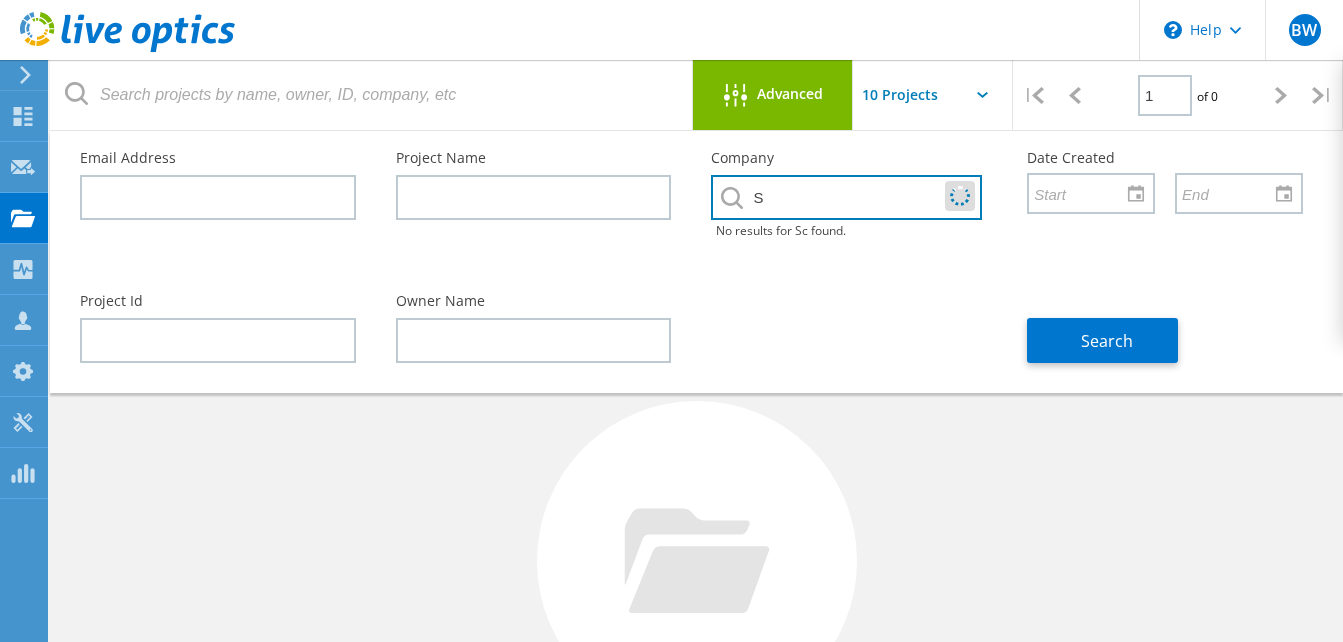type 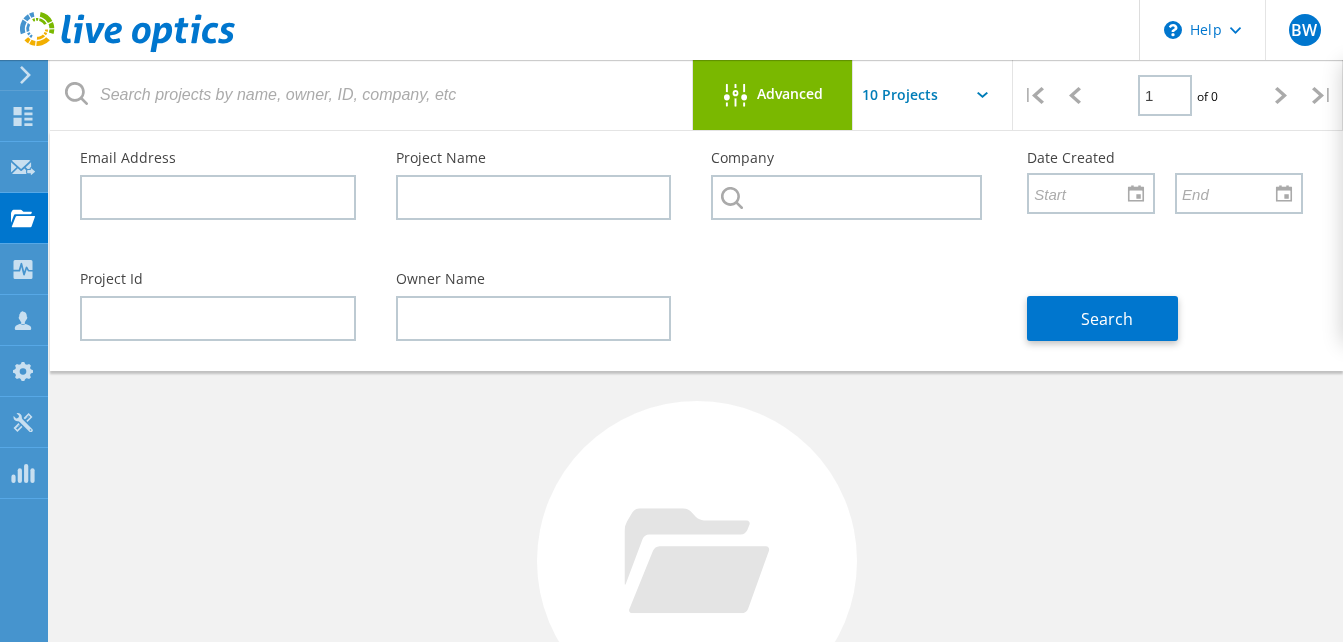 click on "Advanced" 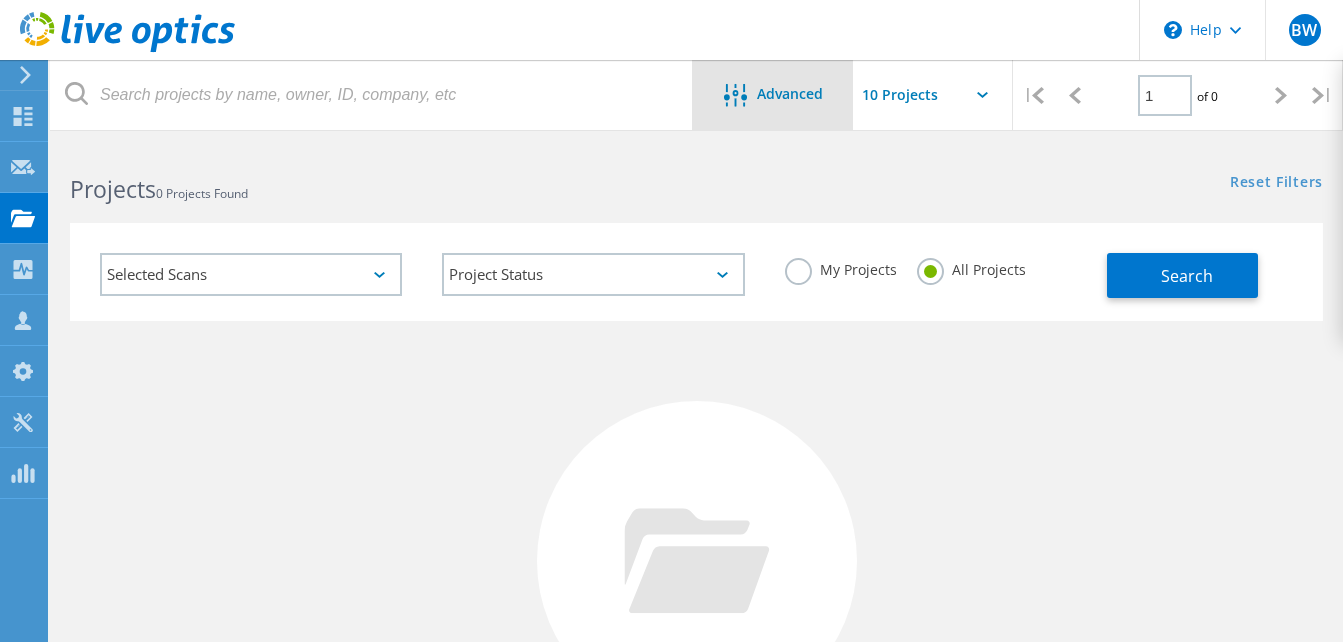 click on "Advanced" 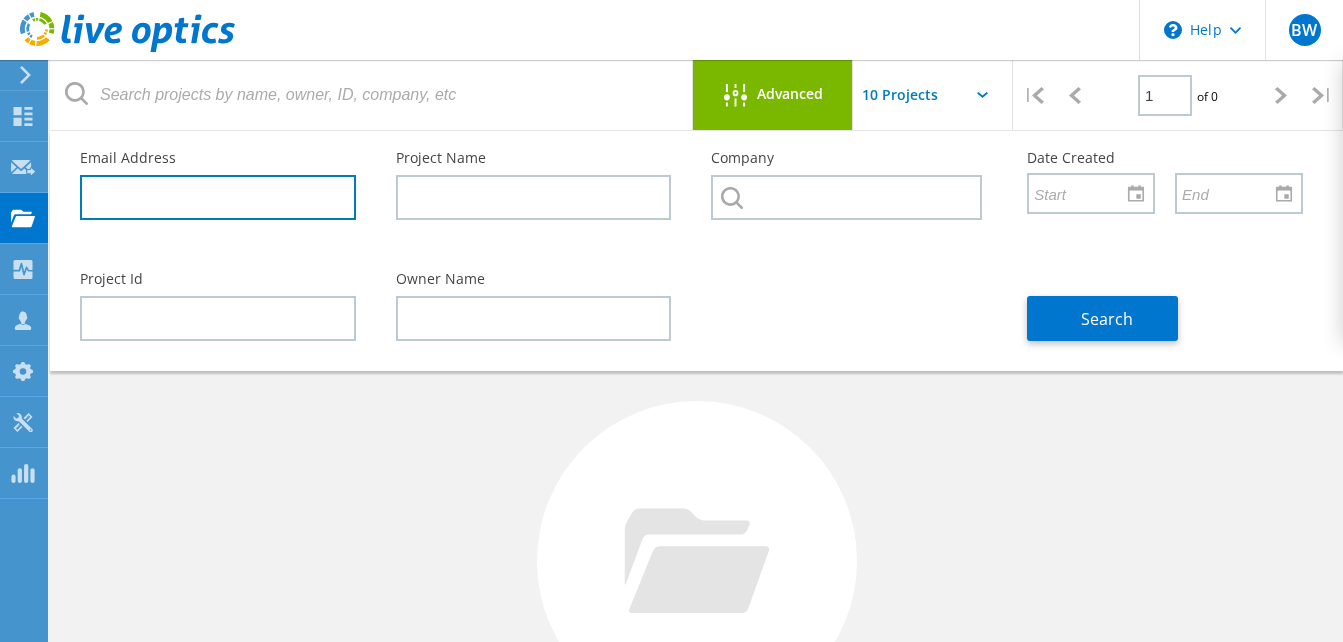 click 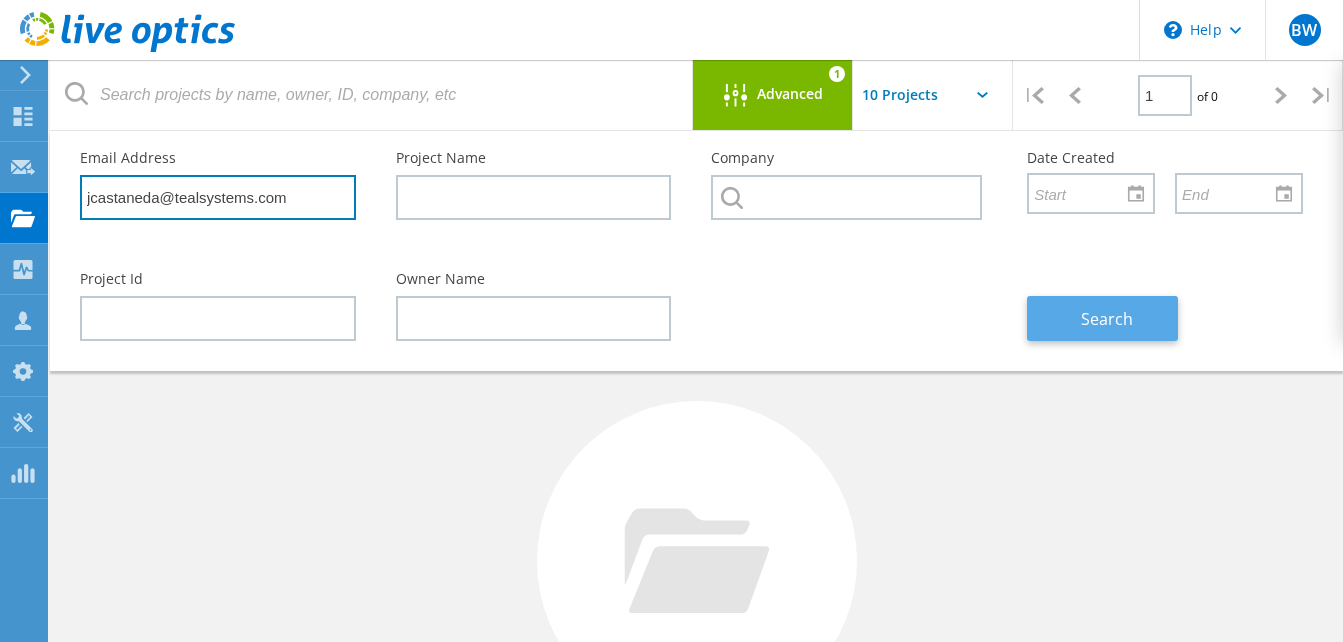 type on "jcastaneda@tealsystems.com" 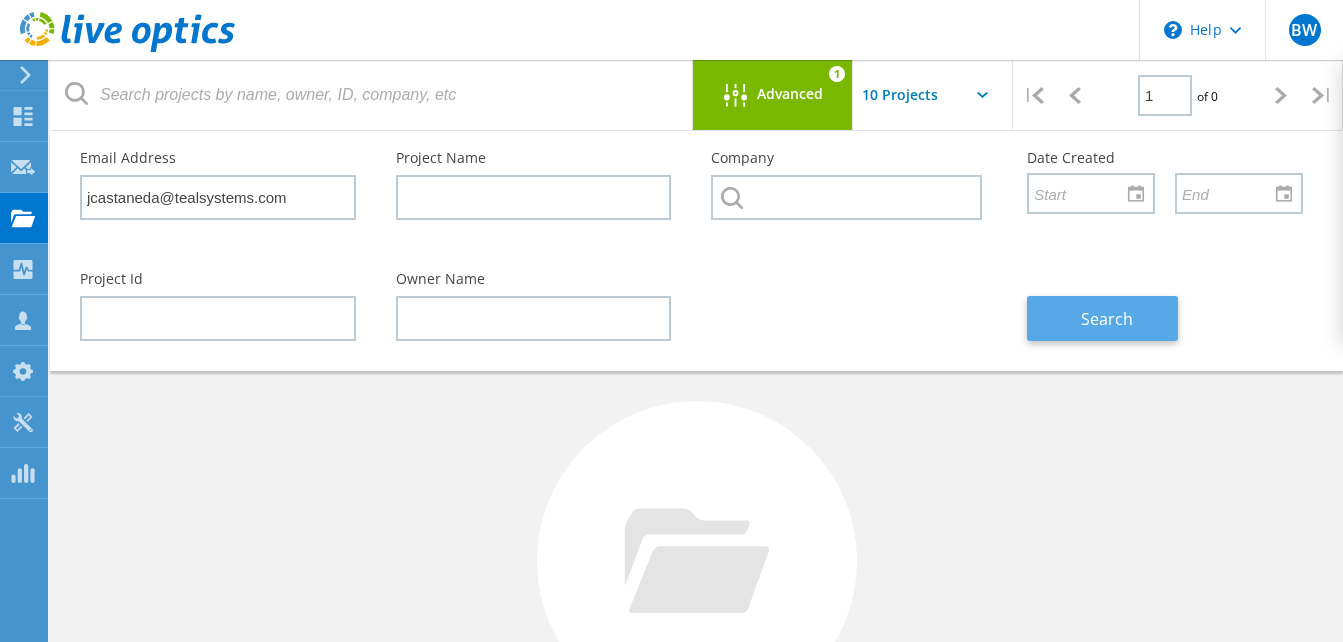 click on "Search" 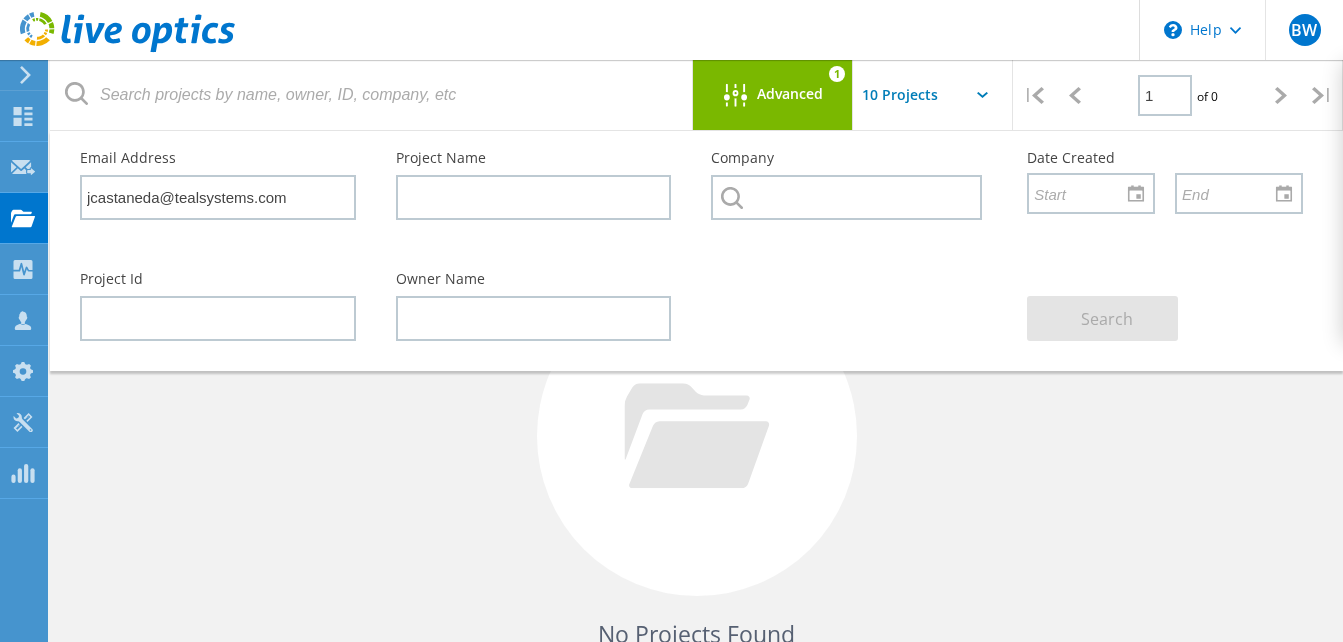scroll, scrollTop: 0, scrollLeft: 0, axis: both 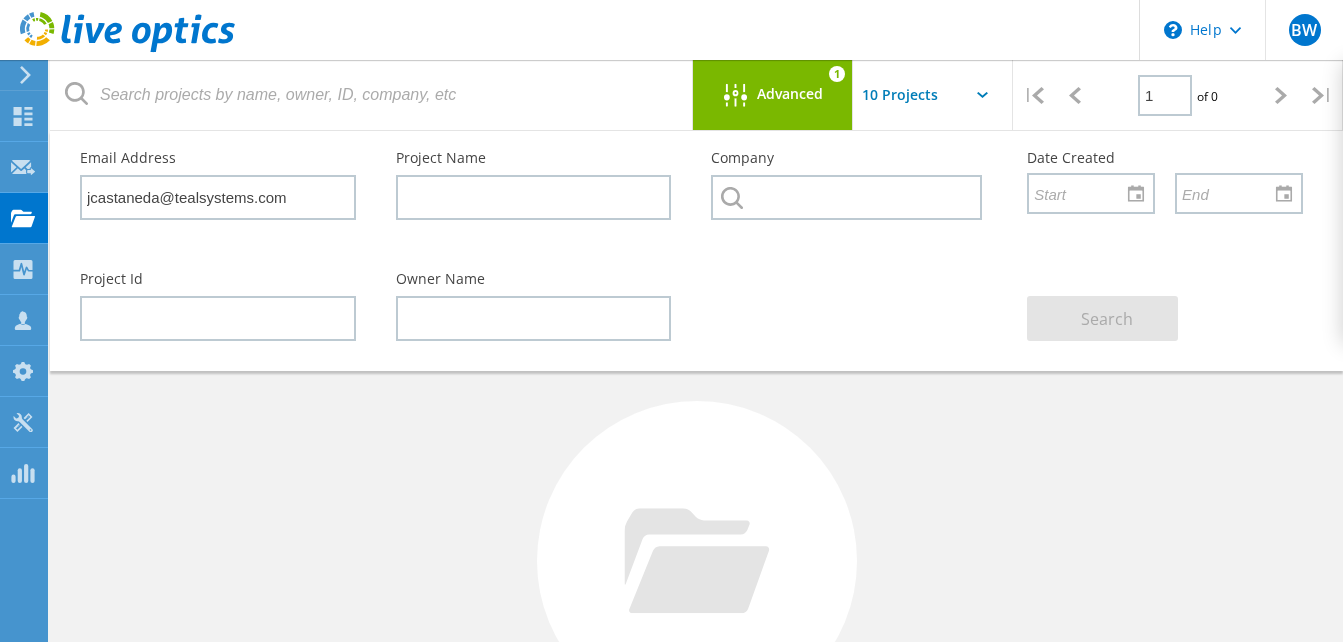 click on "Advanced 1" 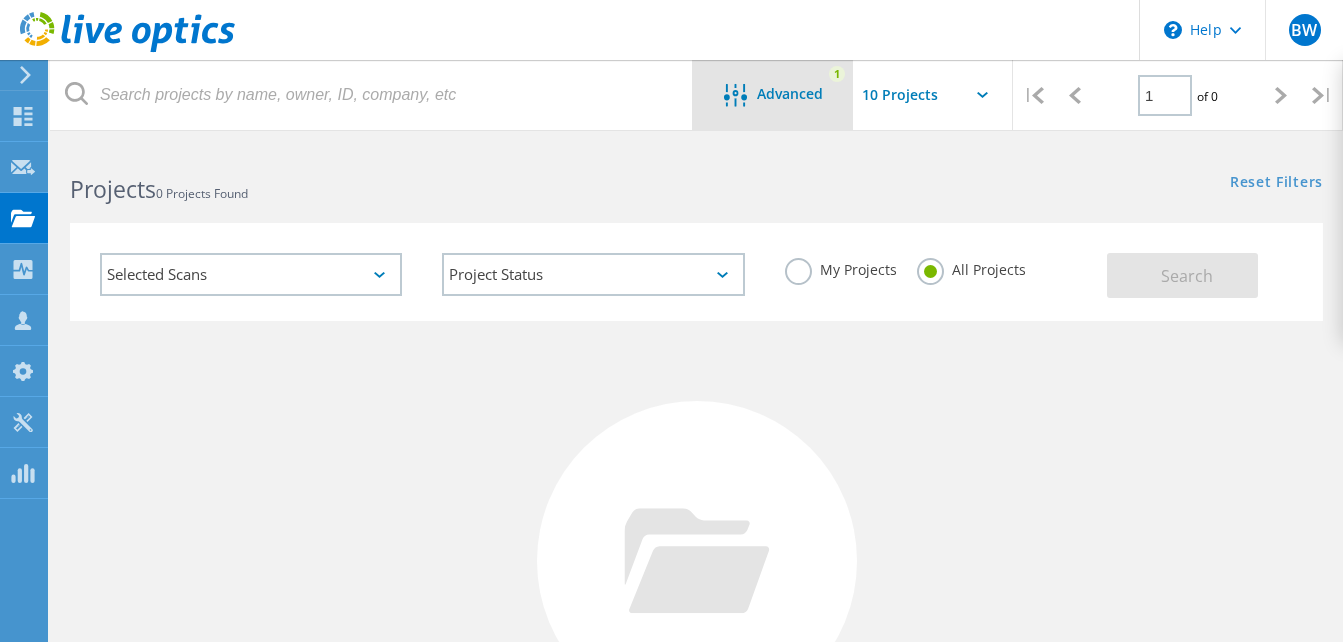 click on "Advanced" 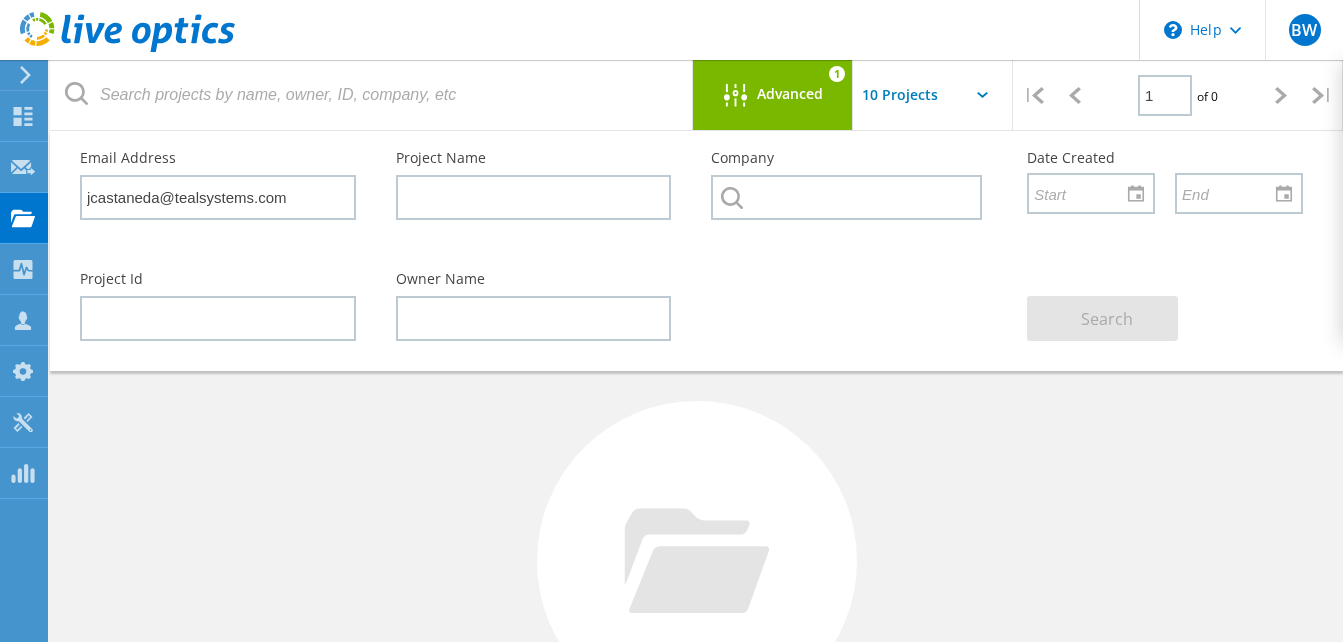 click on "Advanced" 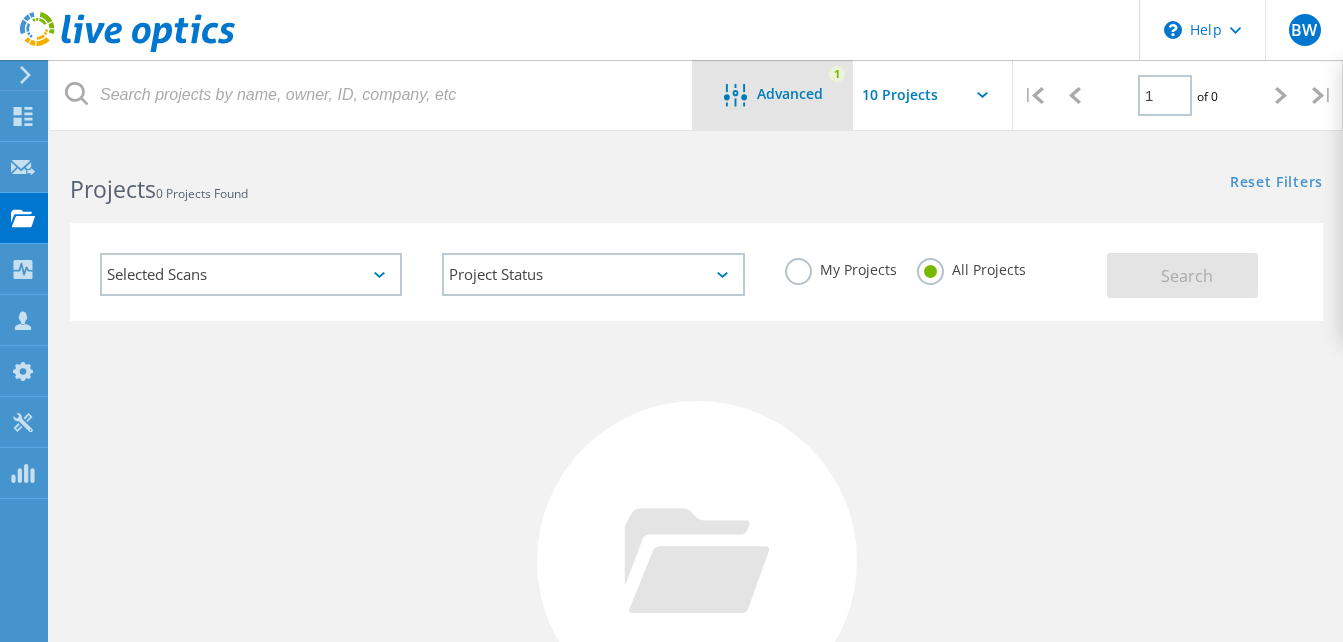 click on "Advanced" 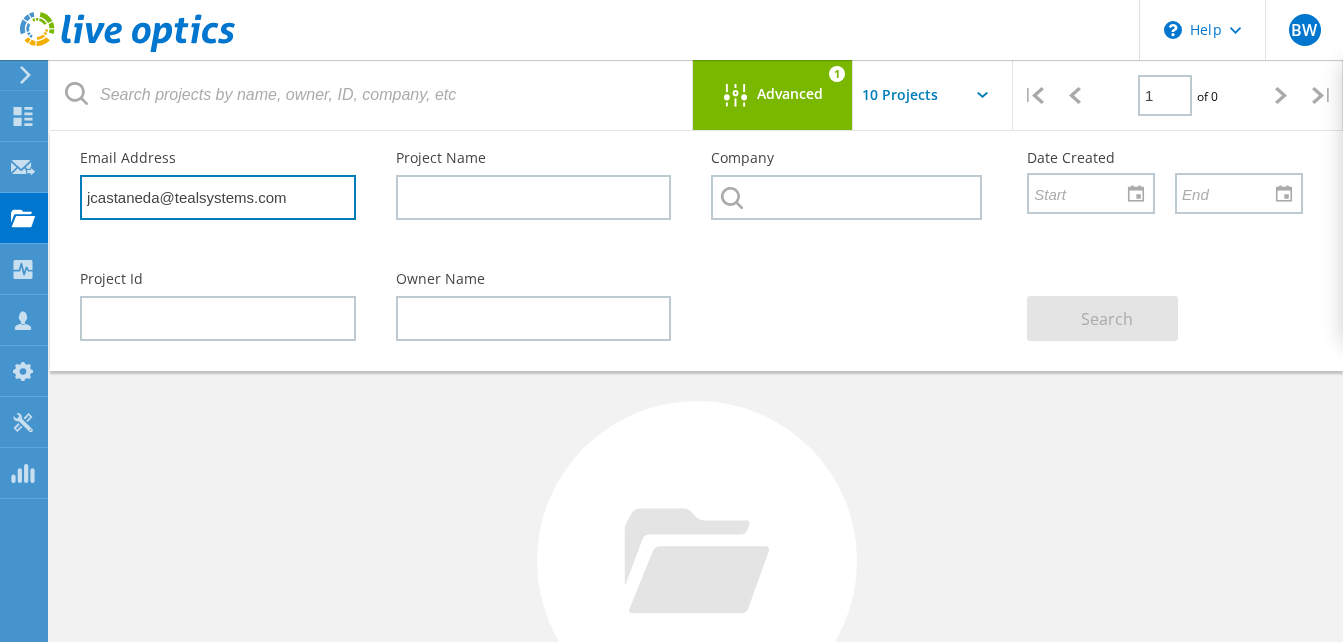 drag, startPoint x: 319, startPoint y: 205, endPoint x: 84, endPoint y: 211, distance: 235.07658 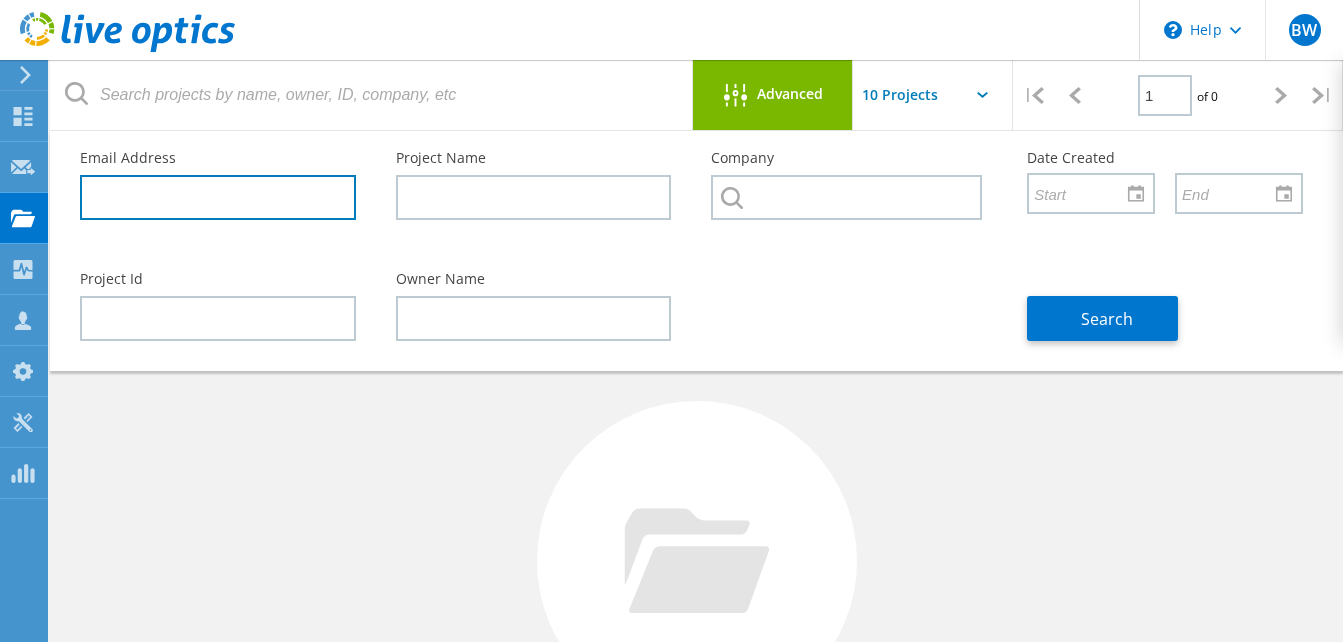 type 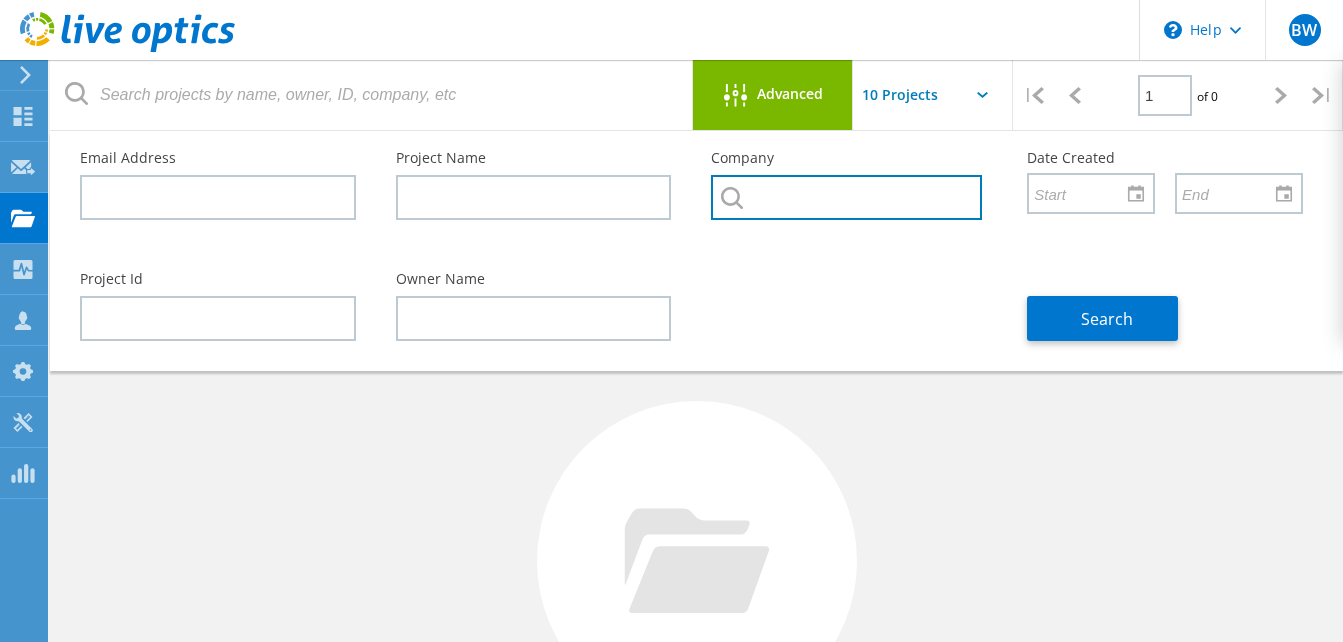 click 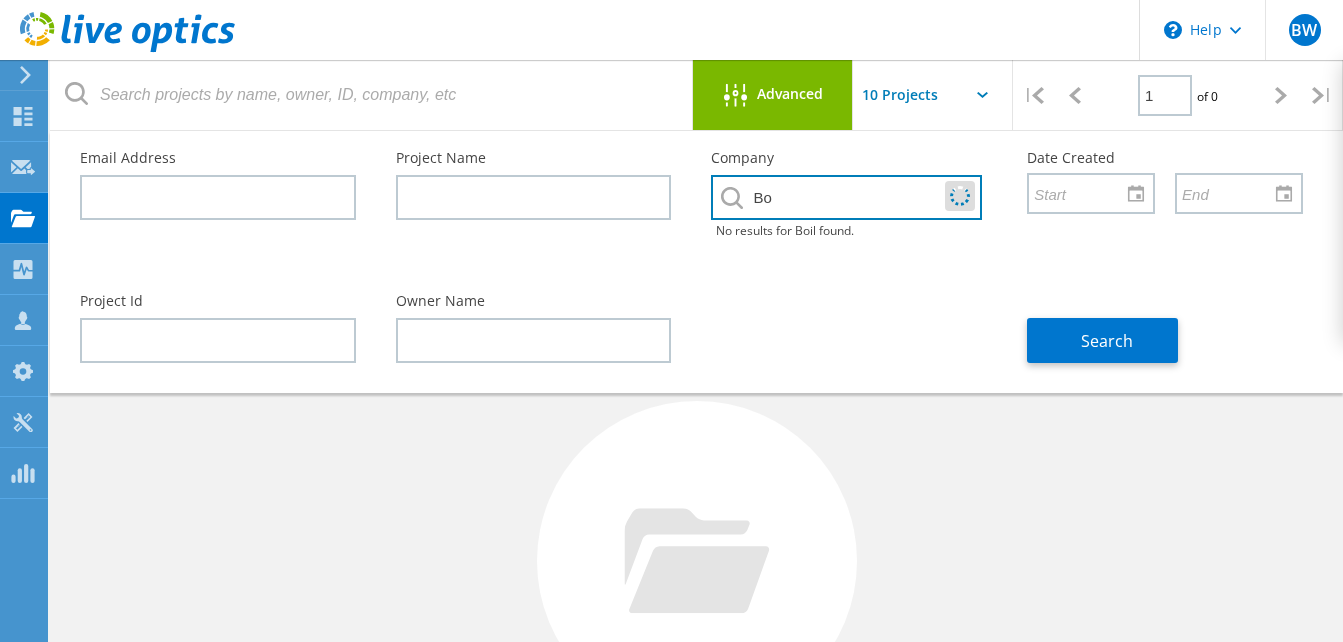 type on "B" 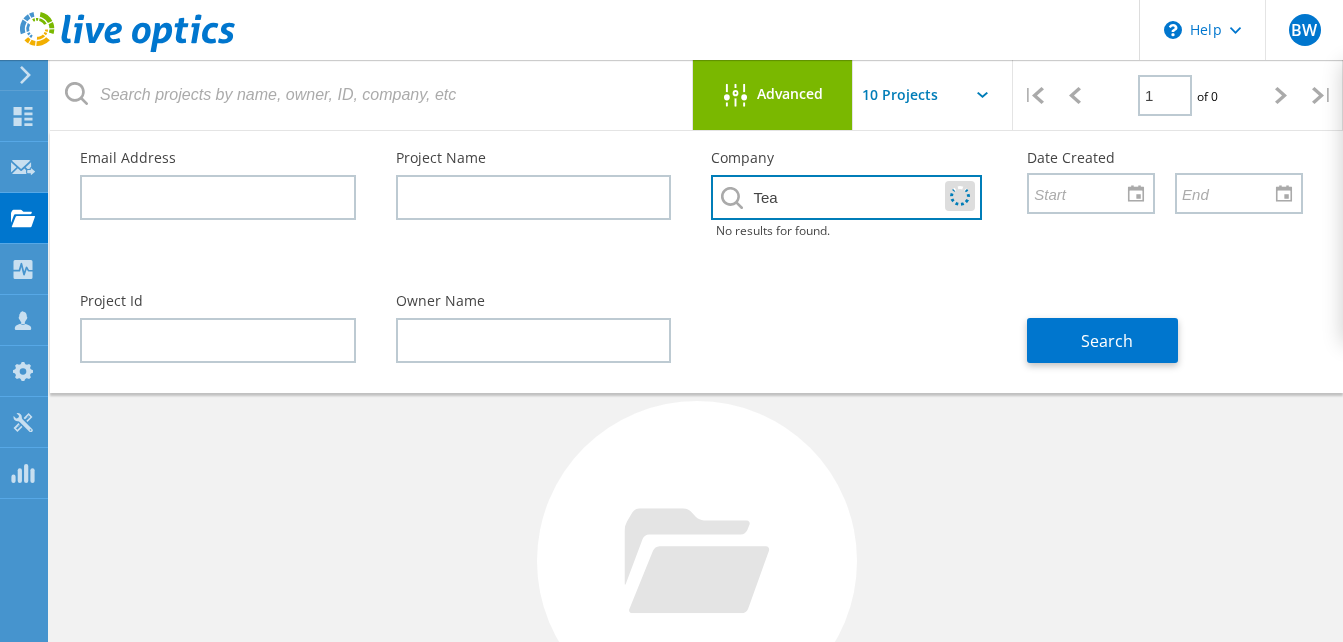 type on "Teal" 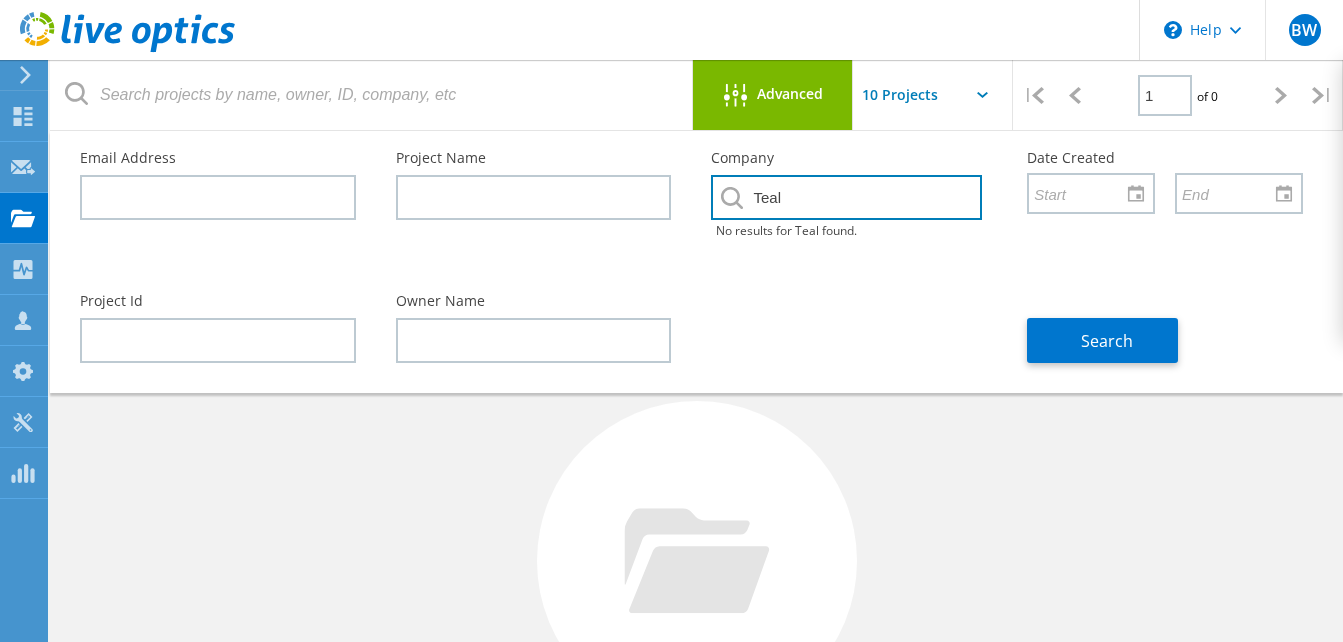drag, startPoint x: 858, startPoint y: 195, endPoint x: 620, endPoint y: 200, distance: 238.05252 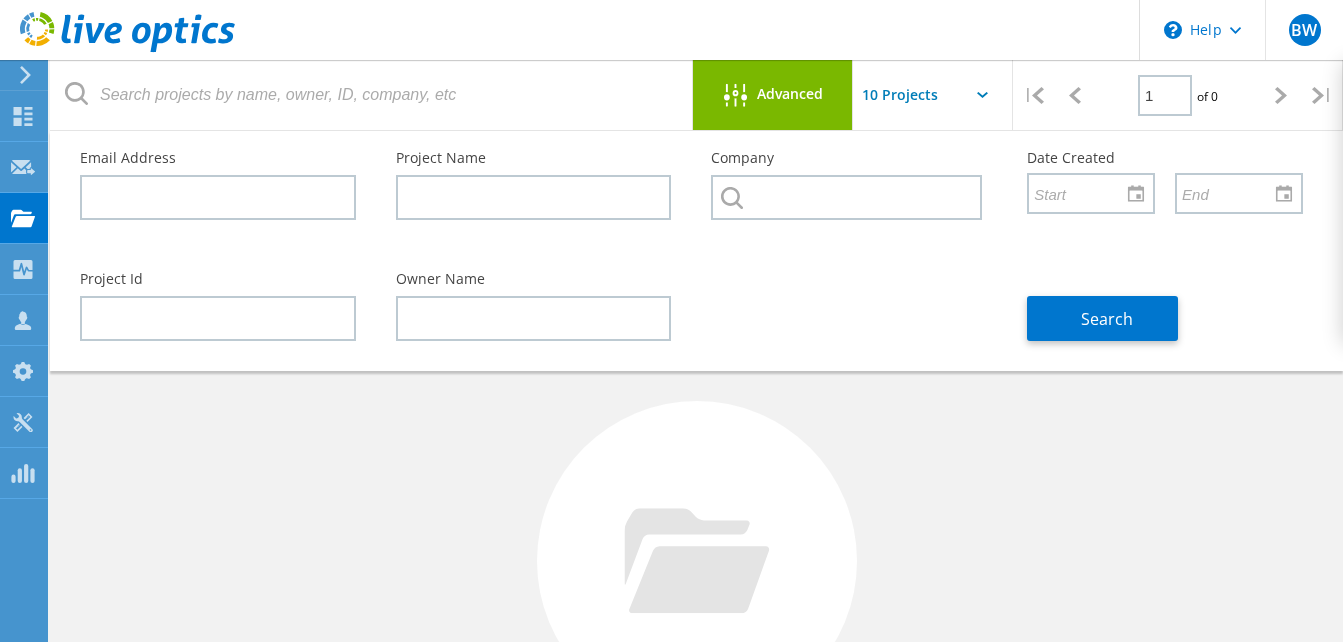 click on "Email Address Project Name Company Date Created Project Id Owner Name   Search" 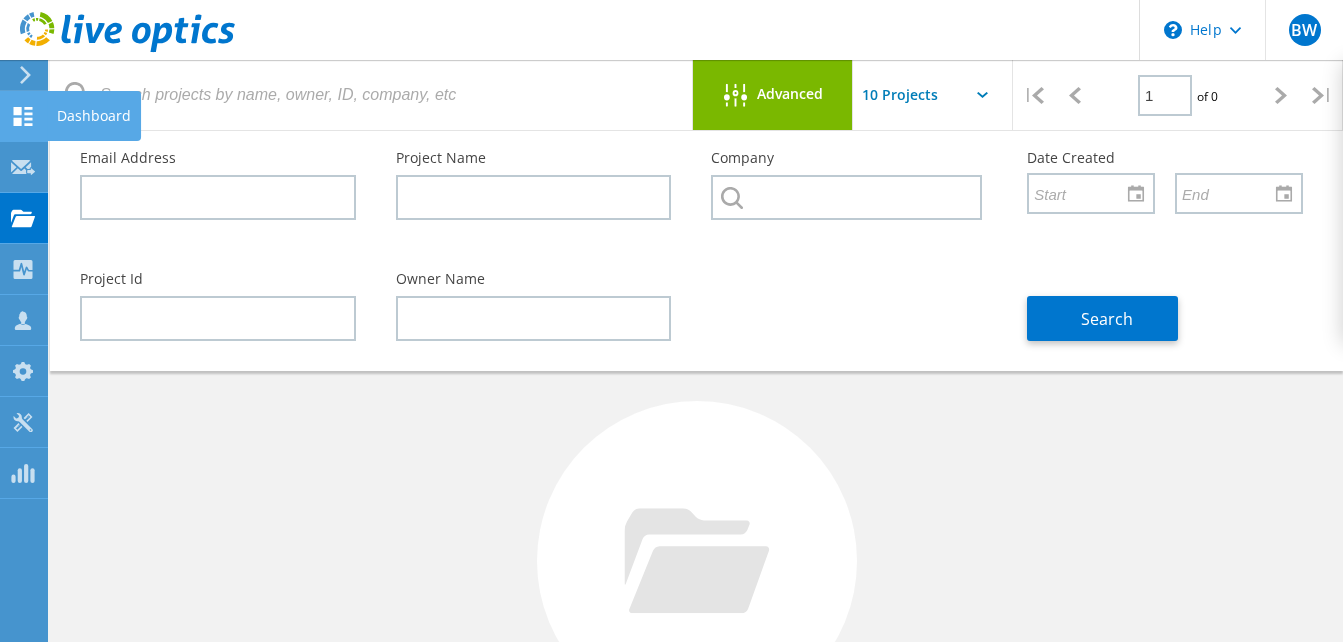 drag, startPoint x: 27, startPoint y: 115, endPoint x: 40, endPoint y: 122, distance: 14.764823 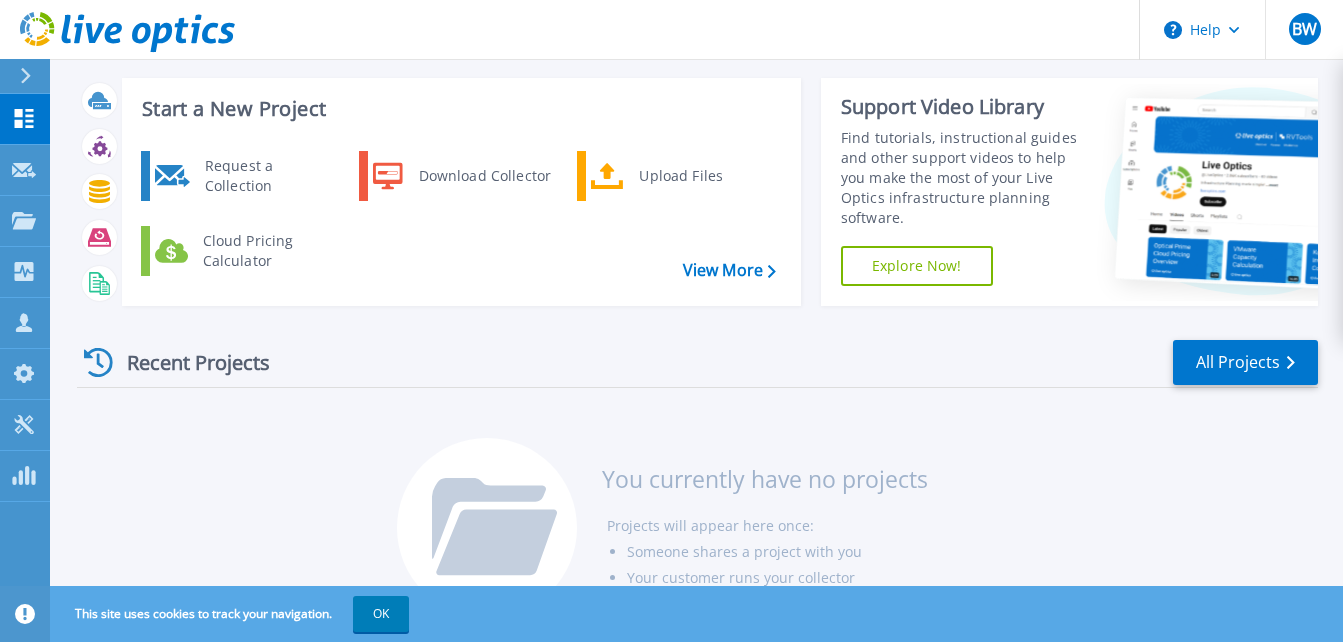 scroll, scrollTop: 0, scrollLeft: 0, axis: both 